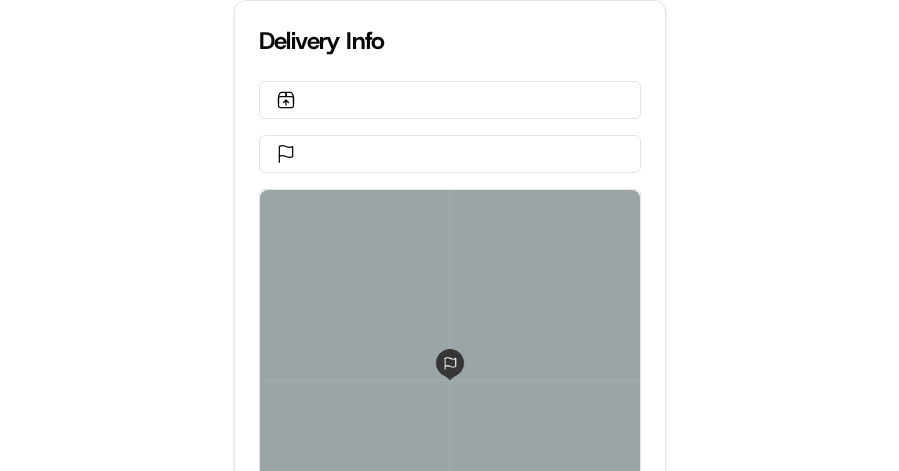 scroll, scrollTop: 0, scrollLeft: 0, axis: both 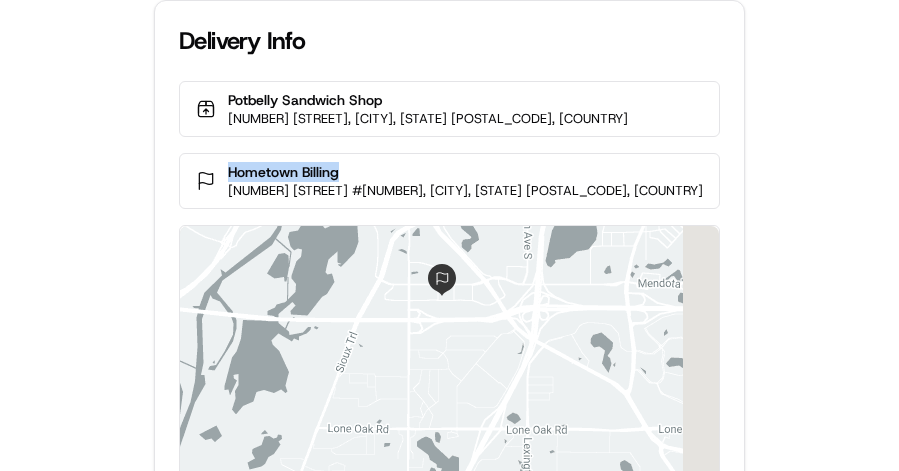 drag, startPoint x: 440, startPoint y: 168, endPoint x: 283, endPoint y: 159, distance: 157.25775 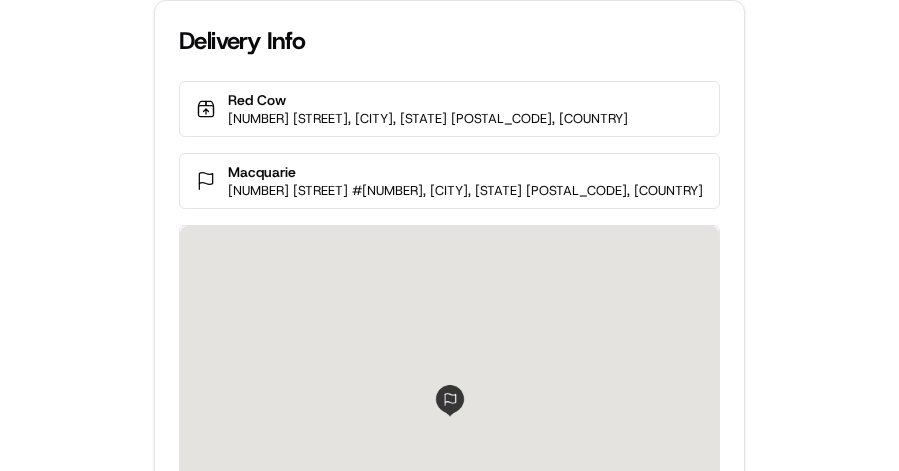 scroll, scrollTop: 0, scrollLeft: 0, axis: both 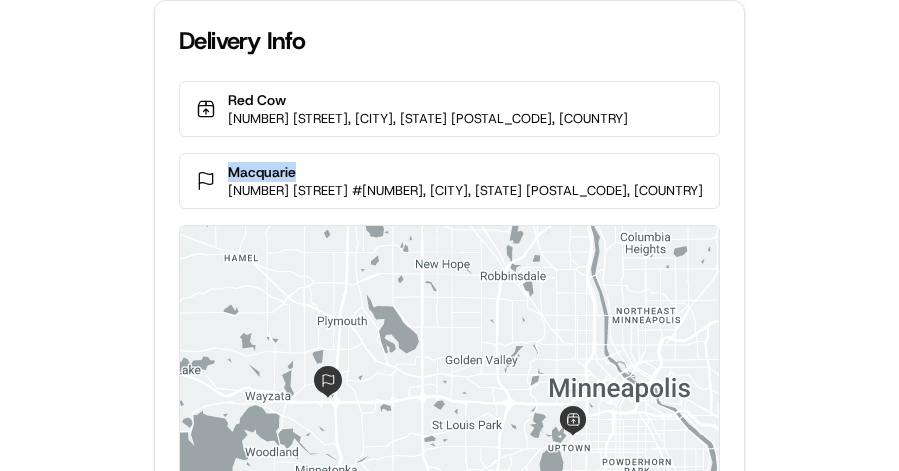 copy on "Macquarie" 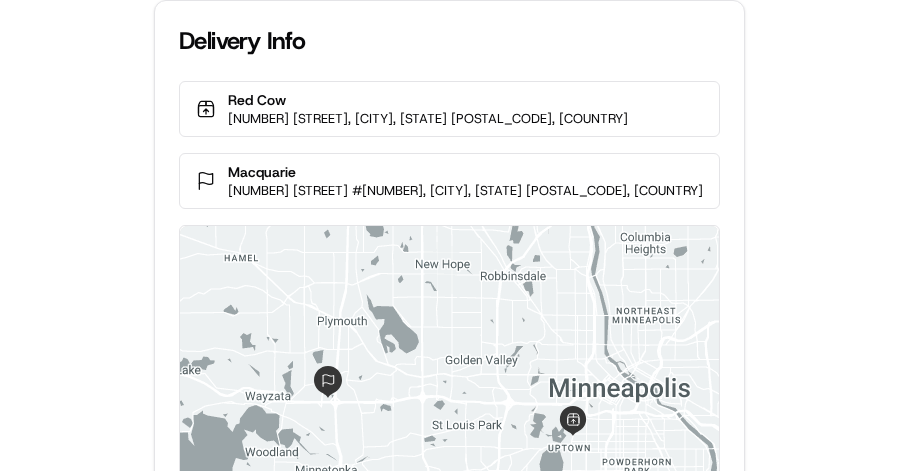 click on "Delivery Info" at bounding box center (449, 41) 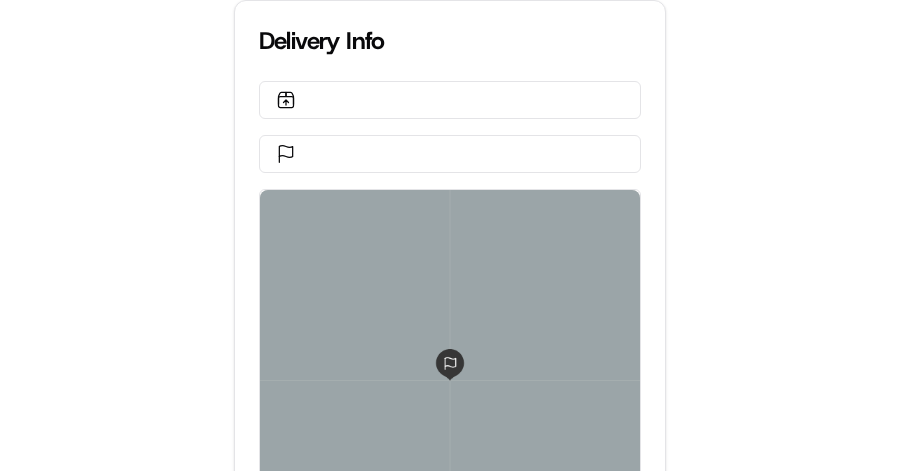 scroll, scrollTop: 0, scrollLeft: 0, axis: both 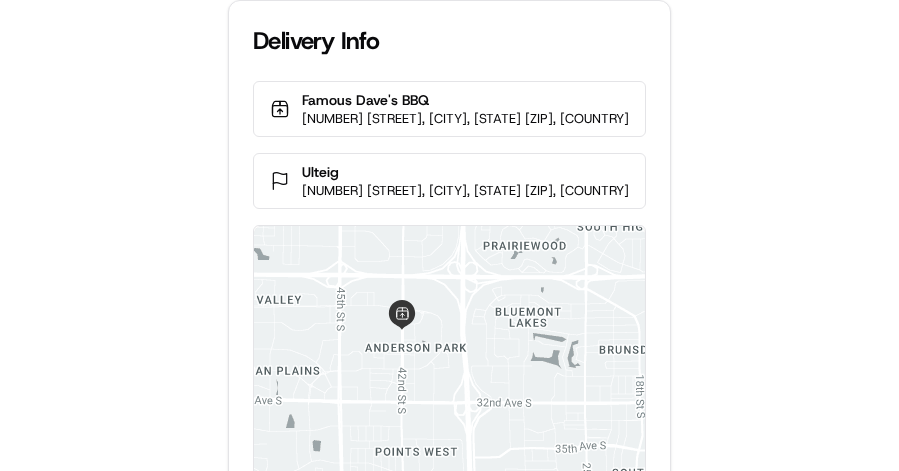click on "[LAST]   [NUMBER] [STREET], [CITY], [STATE] [ZIP], [COUNTRY]" at bounding box center [449, 181] 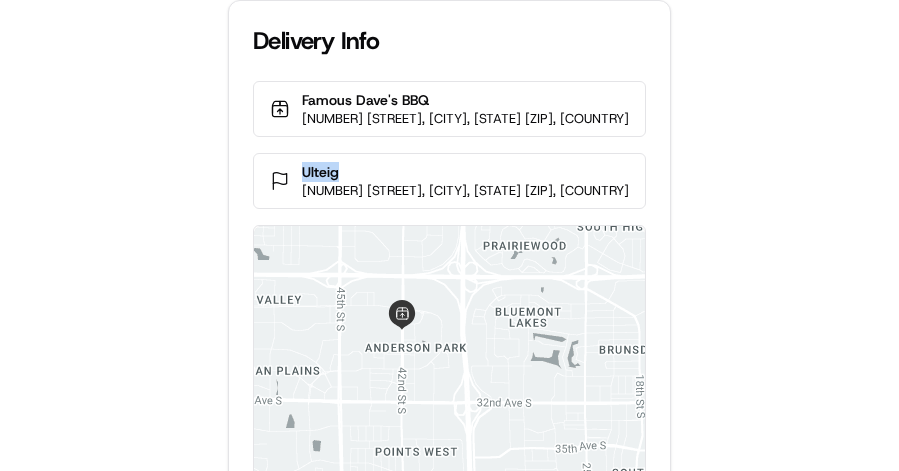 copy on "Ulteig" 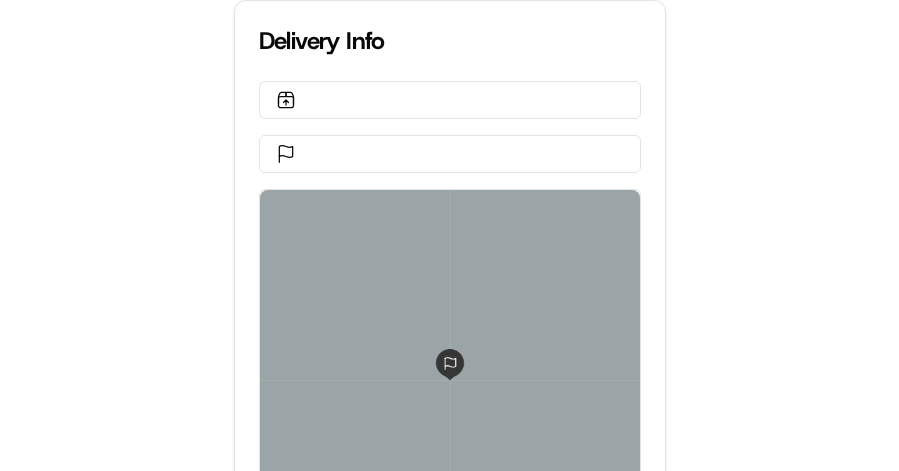 scroll, scrollTop: 0, scrollLeft: 0, axis: both 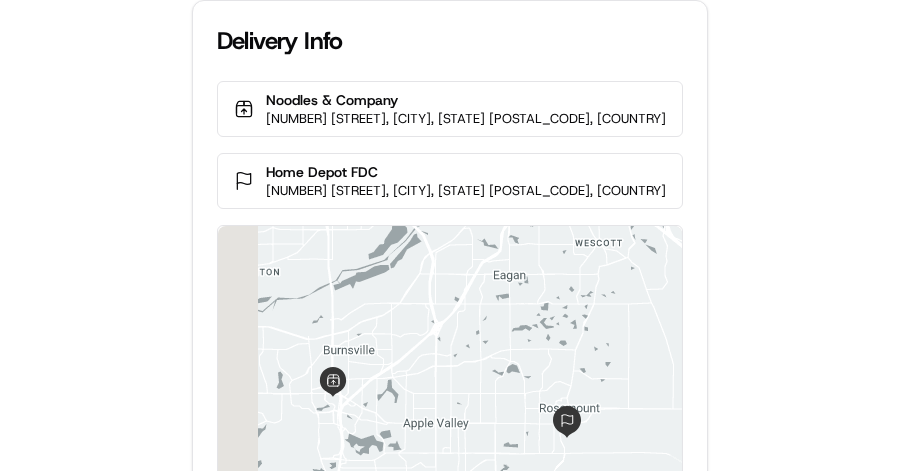 click on "Home Depot FDC" at bounding box center [466, 172] 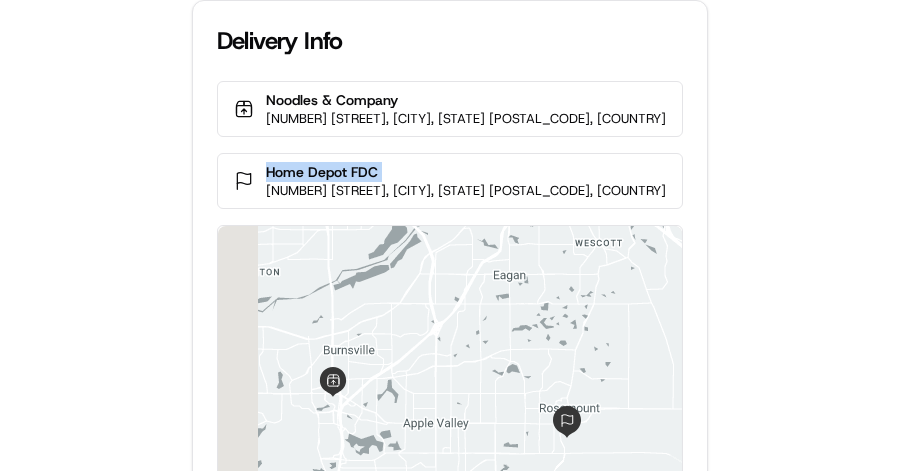 copy on "Home Depot FDC" 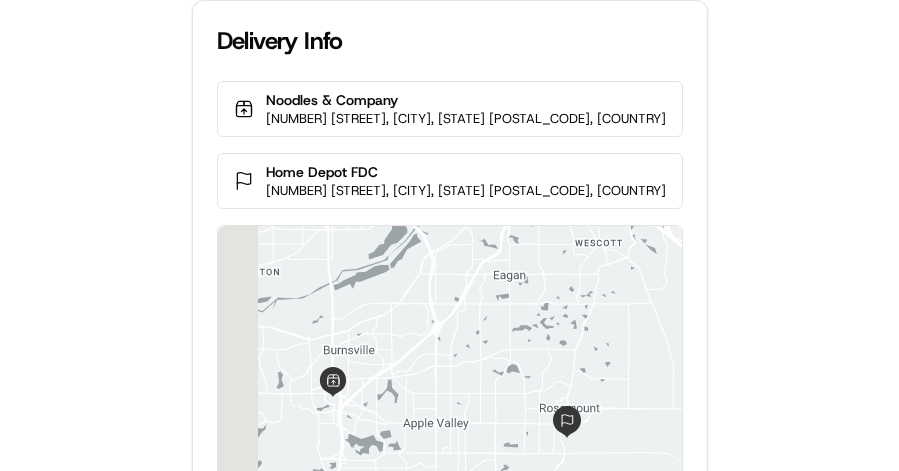 click on "Delivery Info Noodles & Company [NUMBER] [STREET], [CITY], [STATE] [POSTAL_CODE], [COUNTRY] Home Depot FDC [NUMBER] [STREET], [CITY], [STATE] [POSTAL_CODE], [COUNTRY] ← Move left → Move right ↑ Move up ↓ Move down + Zoom in - Zoom out Home Jump left by 75% End Jump right by 75% Page Up Jump up by 75% Page Down Jump down by 75% Map Data Map data ©2025 Google Map data ©2025 Google 2 km  Click to toggle between metric and imperial units Terms Report a map error Upload Proof of Delivery Drag & drop your file here or click to browse Accepted formats: Images, PDF Max file size: 5MB No files selected Upload file" at bounding box center [449, 235] 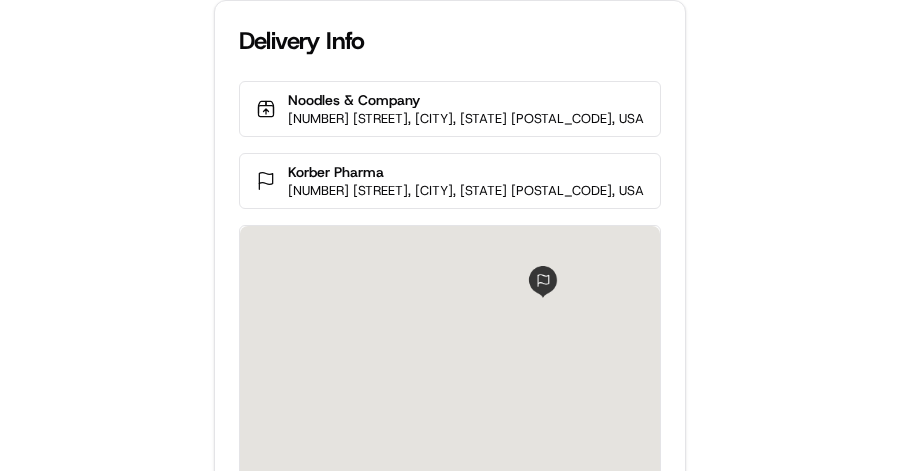 scroll, scrollTop: 0, scrollLeft: 0, axis: both 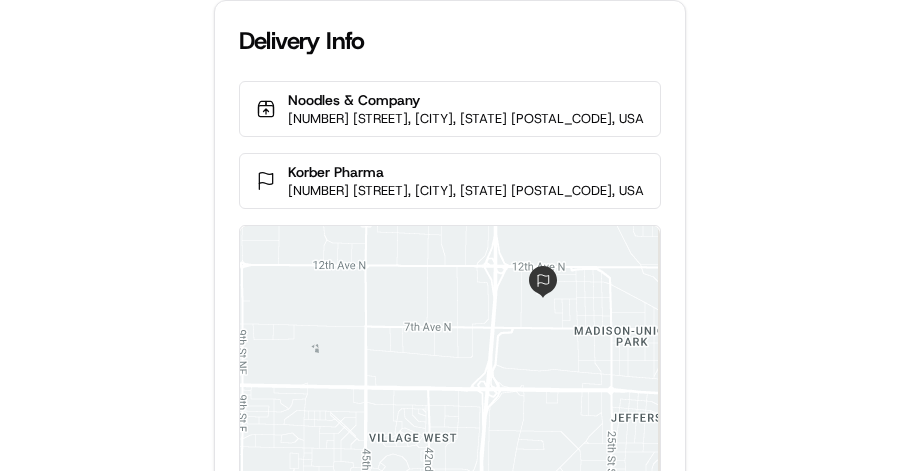 click on "Korber Pharma" at bounding box center (466, 172) 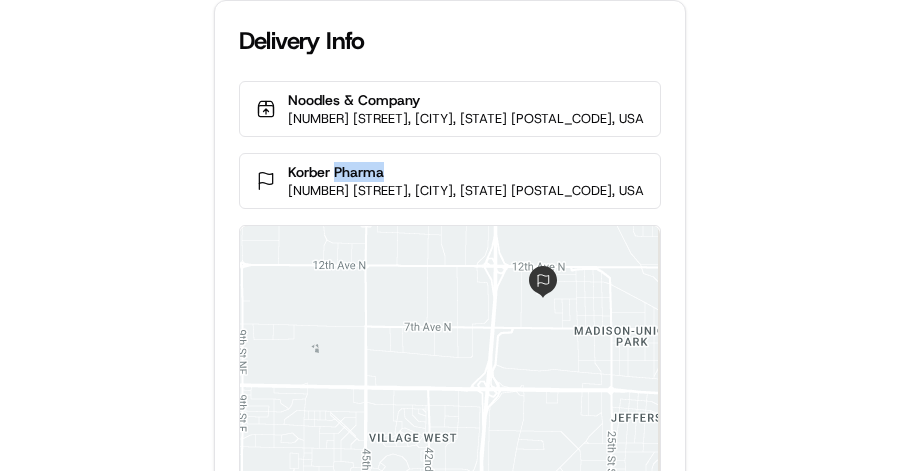 click on "Korber Pharma" at bounding box center [466, 172] 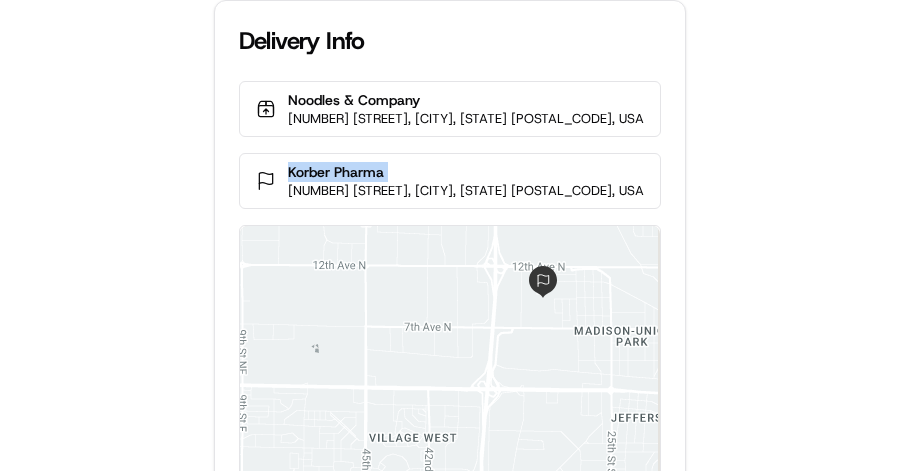 click on "Korber Pharma" at bounding box center (466, 172) 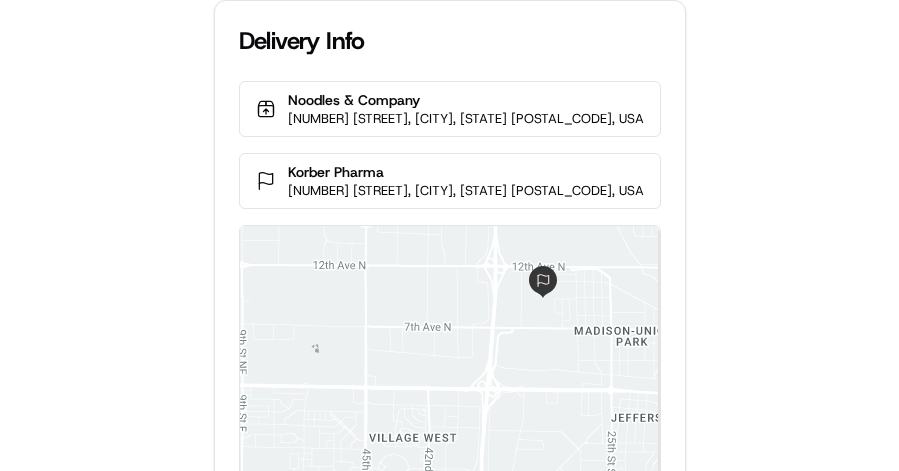 drag, startPoint x: 378, startPoint y: 173, endPoint x: 727, endPoint y: 91, distance: 358.50385 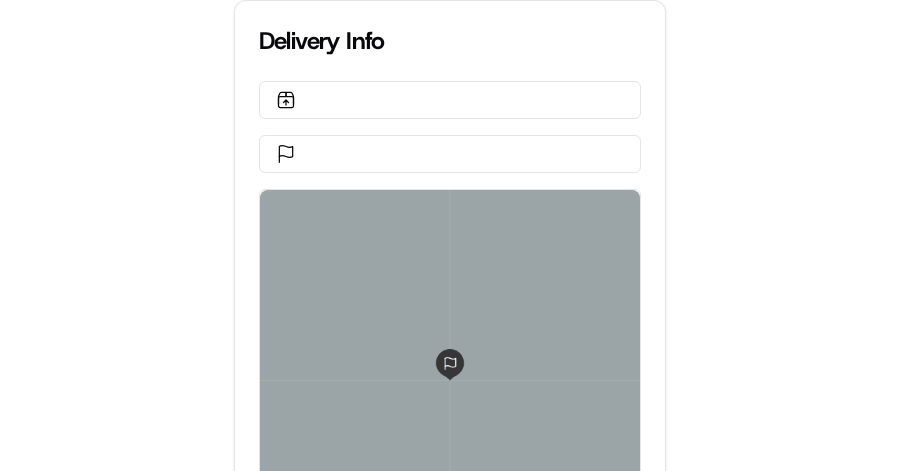 scroll, scrollTop: 0, scrollLeft: 0, axis: both 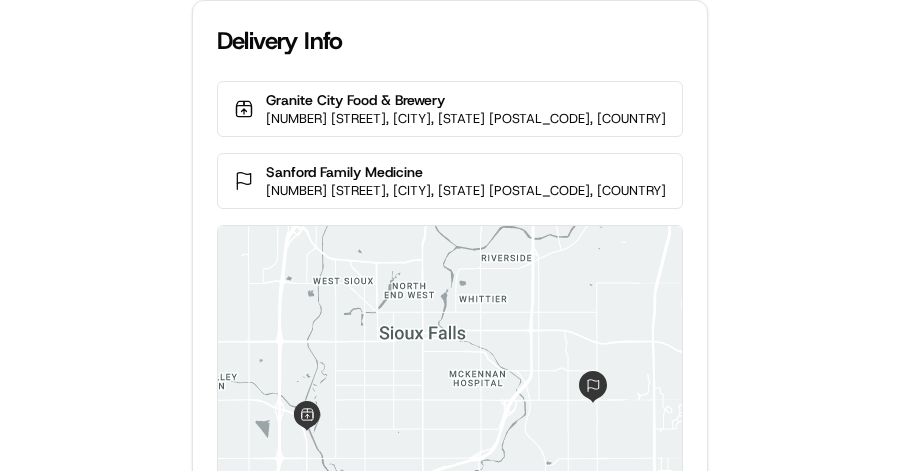 click on "Sanford Family Medicine" at bounding box center [466, 172] 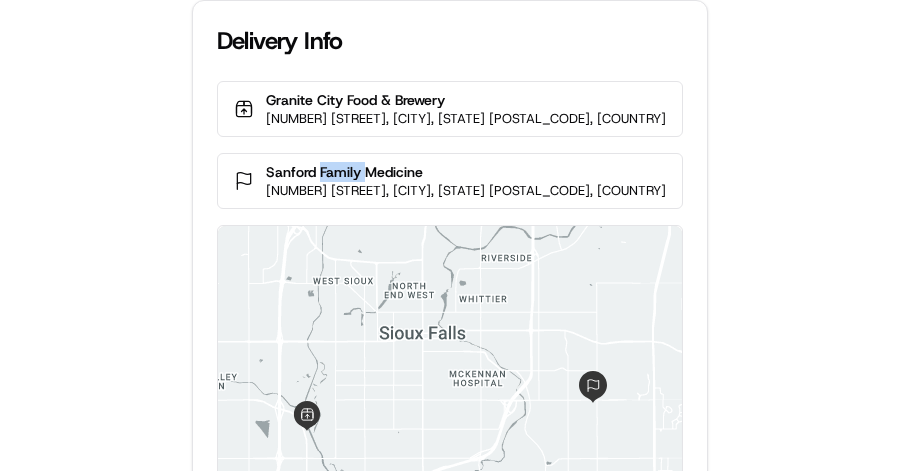 click on "Sanford Family Medicine" at bounding box center [466, 172] 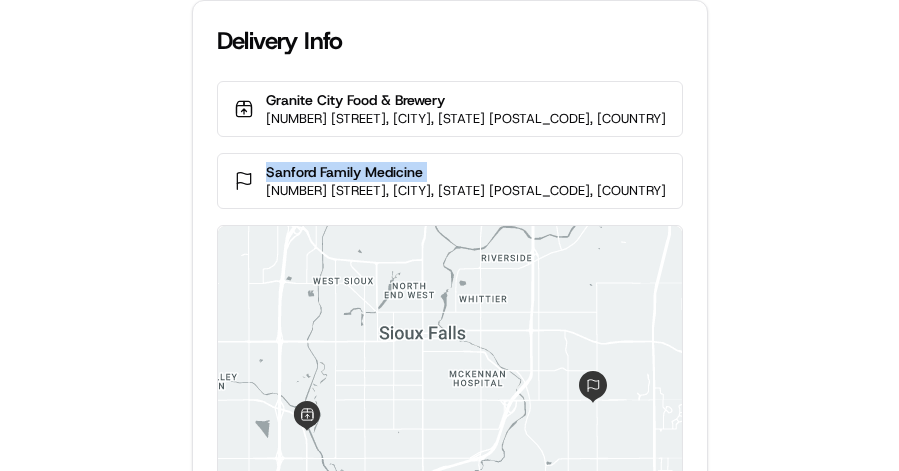 click on "Sanford Family Medicine" at bounding box center [466, 172] 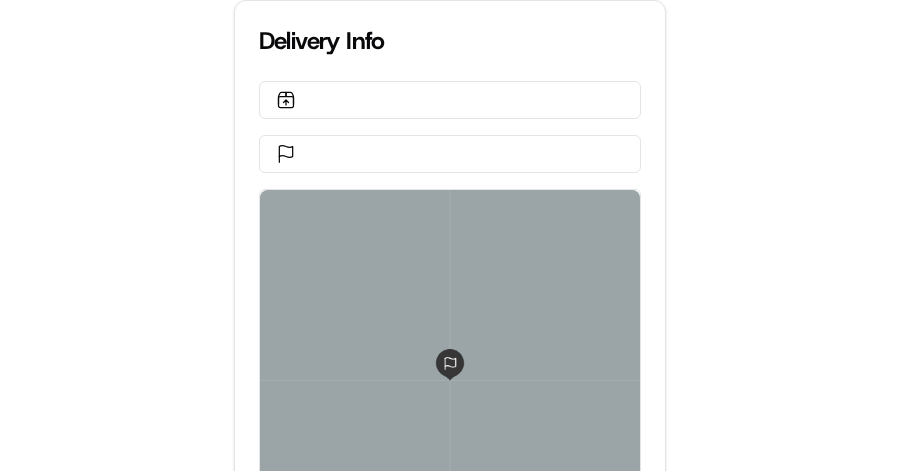 scroll, scrollTop: 0, scrollLeft: 0, axis: both 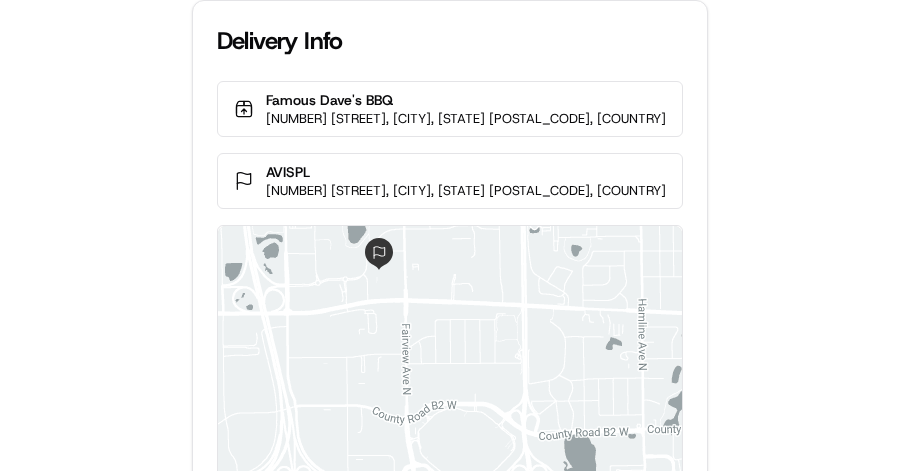click on "AVISPL" at bounding box center (466, 172) 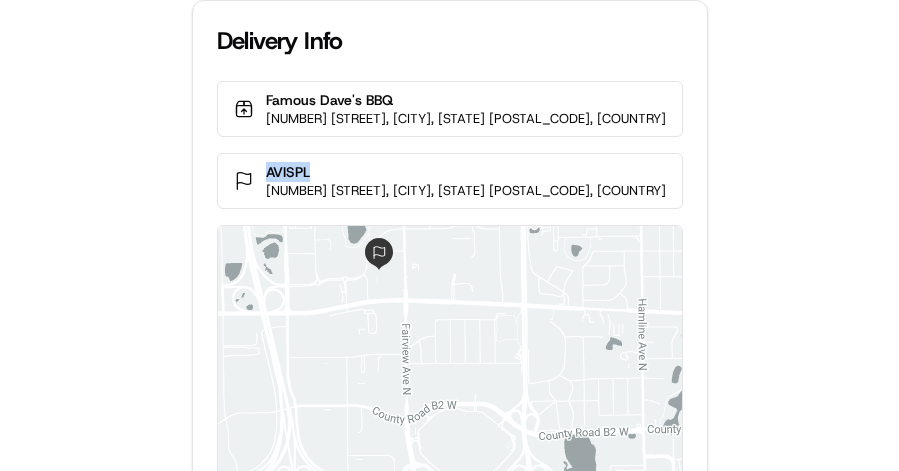 click on "AVISPL" at bounding box center [466, 172] 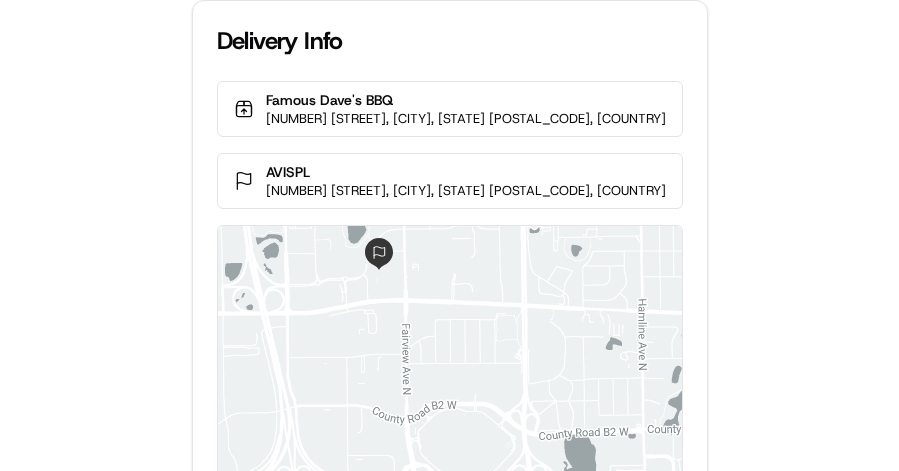 click on "Delivery Info Famous Dave's BBQ 2131 Snelling Ave, Roseville, MN 55113, USA AVISPL   2730 Arthur St, Roseville, MN 55113, USA ← Move left → Move right ↑ Move up ↓ Move down + Zoom in - Zoom out Home Jump left by 75% End Jump right by 75% Page Up Jump up by 75% Page Down Jump down by 75% Map Data Map data ©2025 Google Map data ©2025 Google 500 m  Click to toggle between metric and imperial units Terms Report a map error Upload Proof of Delivery Drag & drop your file here or click to browse Accepted formats: Images, PDF Max file size: 5MB No files selected   Upload   file" at bounding box center [449, 235] 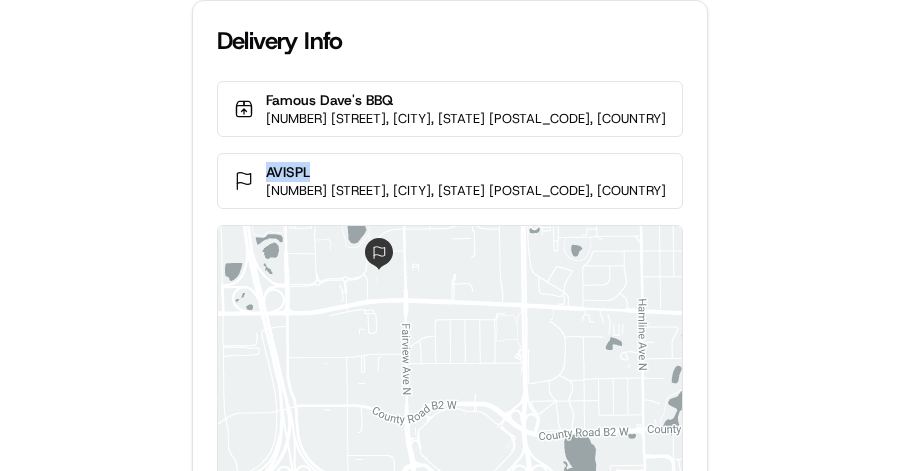 click on "AVISPL" at bounding box center (466, 172) 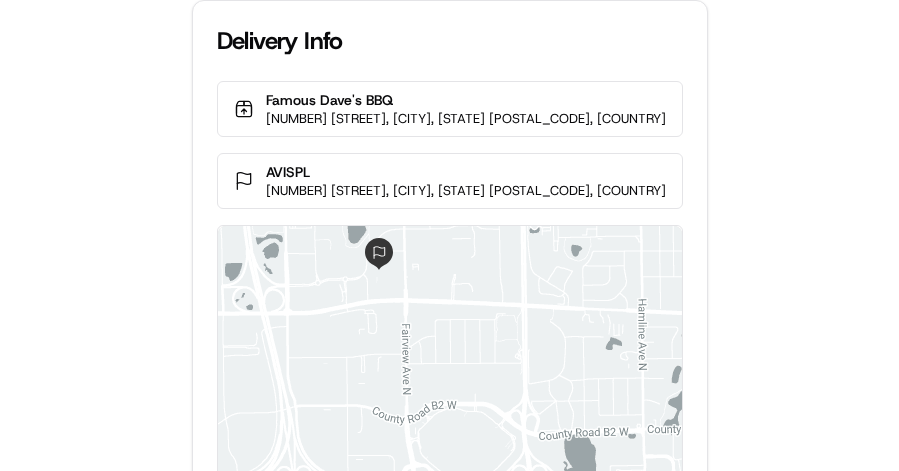 drag, startPoint x: 324, startPoint y: 173, endPoint x: 747, endPoint y: 96, distance: 429.95117 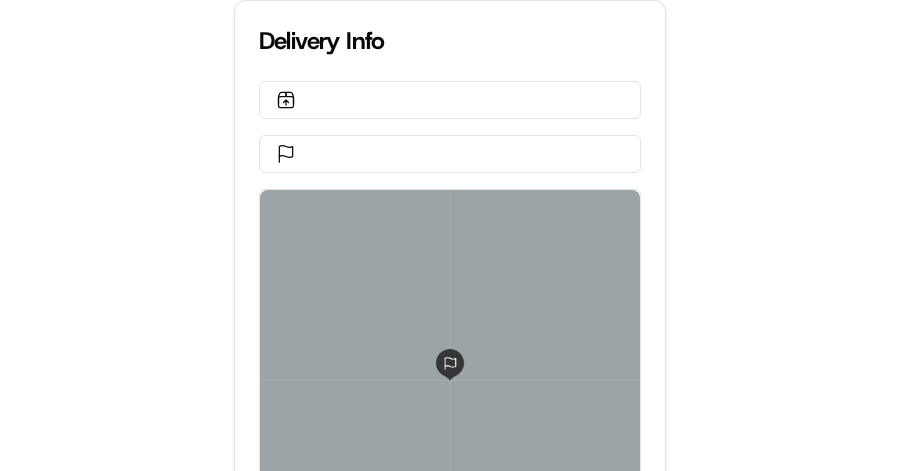 scroll, scrollTop: 0, scrollLeft: 0, axis: both 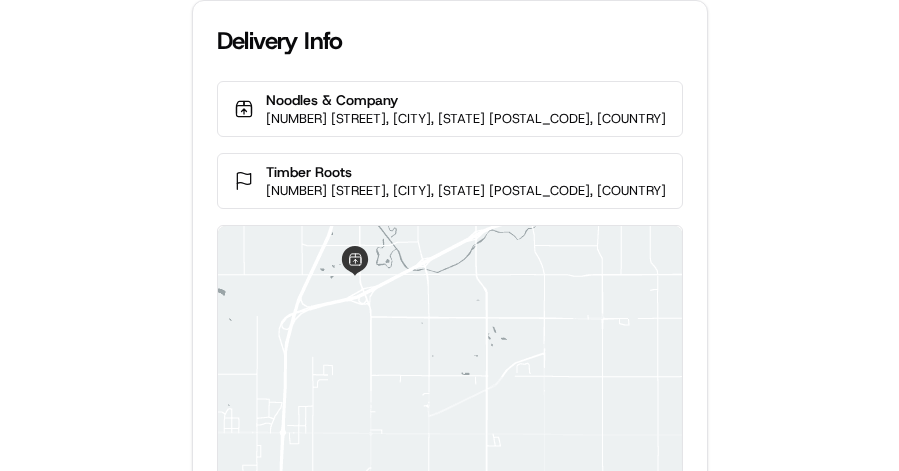 click on "Timber Roots" at bounding box center (466, 172) 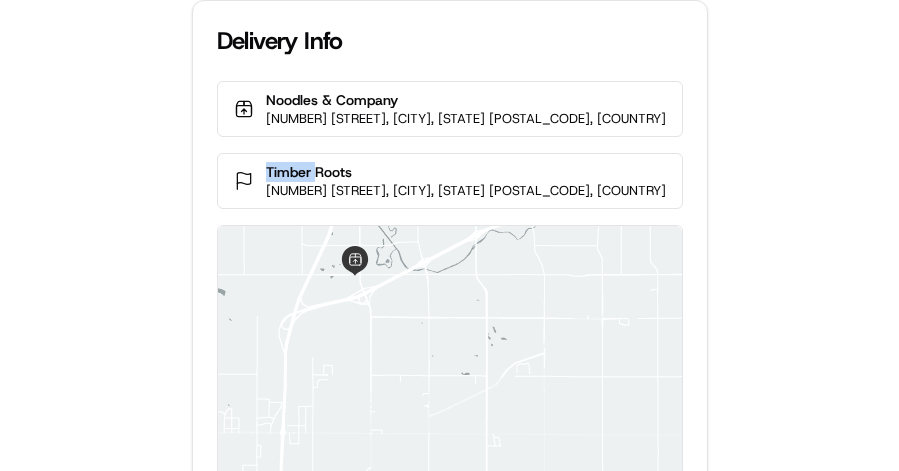 click on "Timber Roots" at bounding box center [466, 172] 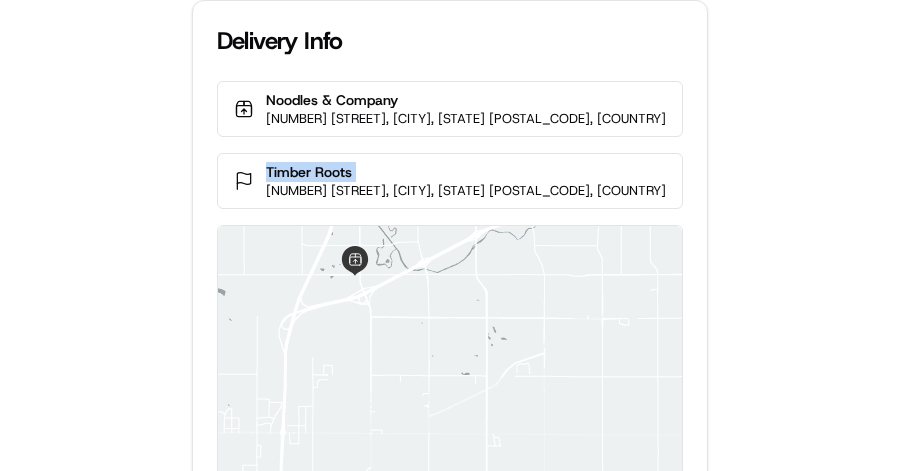 click on "Timber Roots" at bounding box center [466, 172] 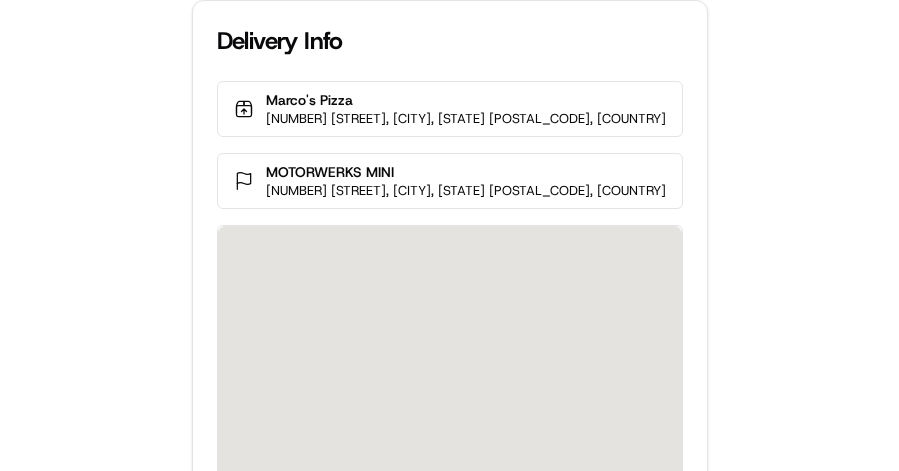 scroll, scrollTop: 0, scrollLeft: 0, axis: both 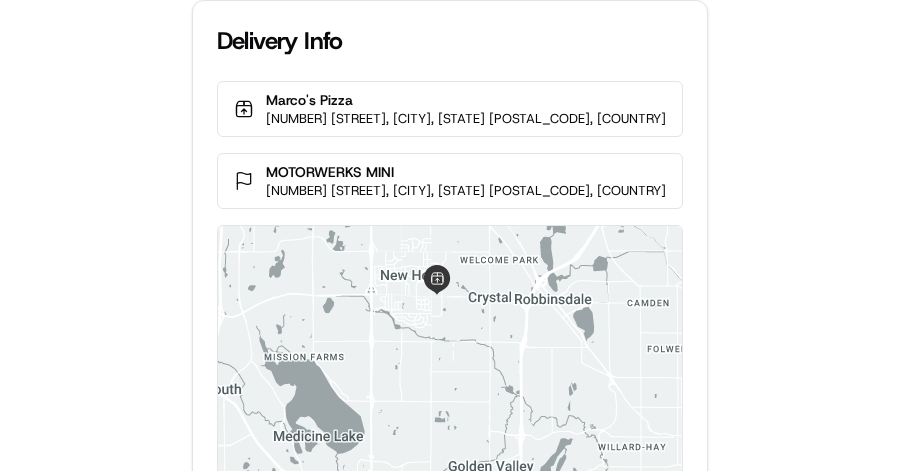 click on "MOTORWERKS MINI" at bounding box center (466, 172) 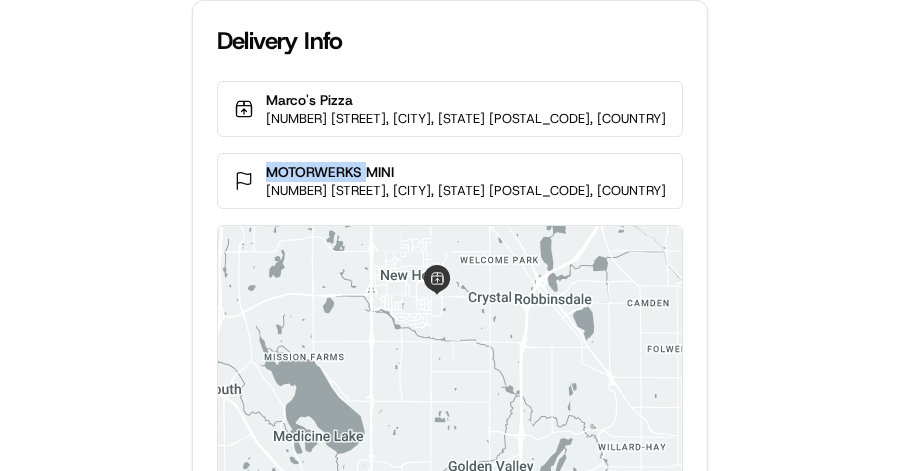 click on "MOTORWERKS MINI" at bounding box center (466, 172) 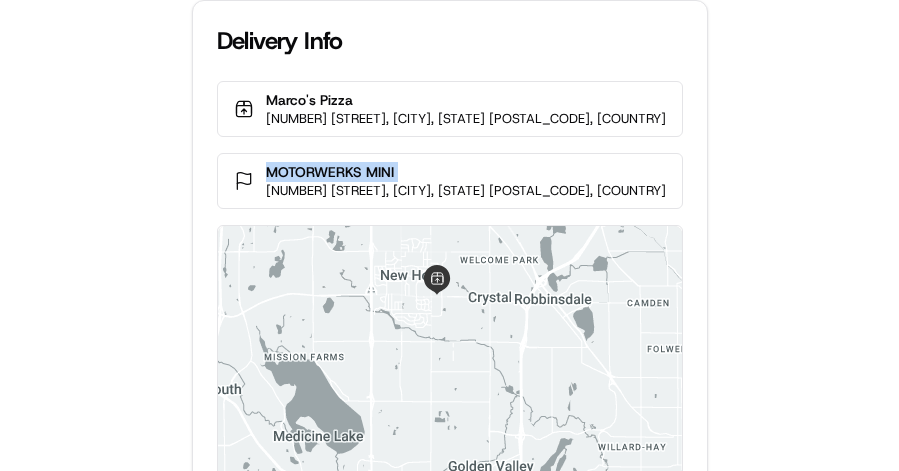 click on "MOTORWERKS MINI" at bounding box center (466, 172) 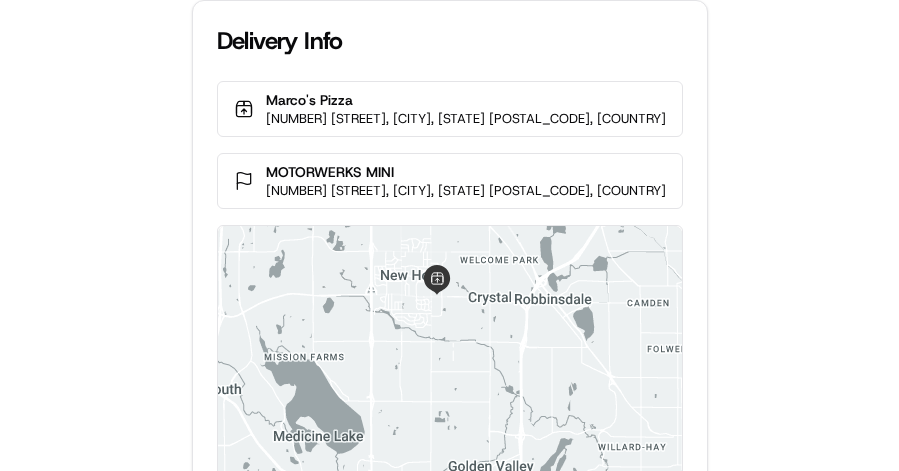 click on "Delivery Info Marco's Pizza 7700 N 42nd Ave, New Hope, MN 55427, USA MOTORWERKS MINI   705 Louisiana Ave S, Golden Valley, MN 55426, USA ← Move left → Move right ↑ Move up ↓ Move down + Zoom in - Zoom out Home Jump left by 75% End Jump right by 75% Page Up Jump up by 75% Page Down Jump down by 75% Map Data Map data ©2025 Google Map data ©2025 Google 2 km  Click to toggle between metric and imperial units Terms Report a map error Upload Proof of Delivery Drag & drop your file here or click to browse Accepted formats: Images, PDF Max file size: 5MB No files selected   Upload   file" at bounding box center [449, 235] 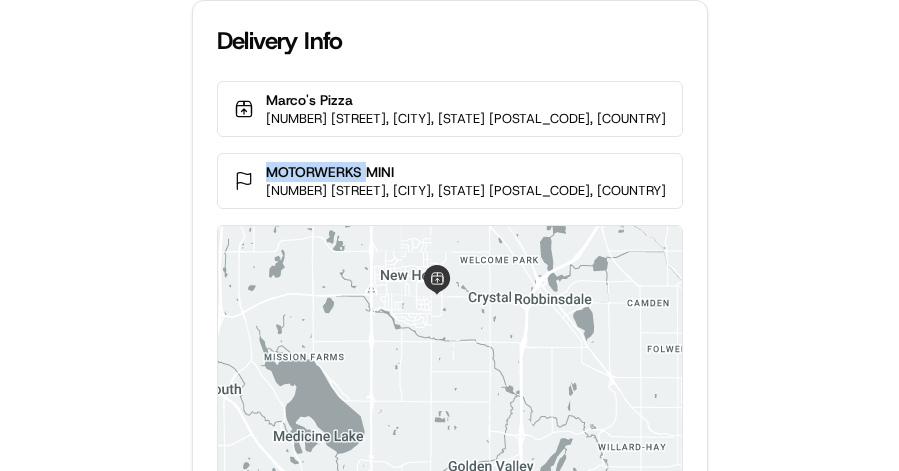 click on "MOTORWERKS MINI" at bounding box center (466, 172) 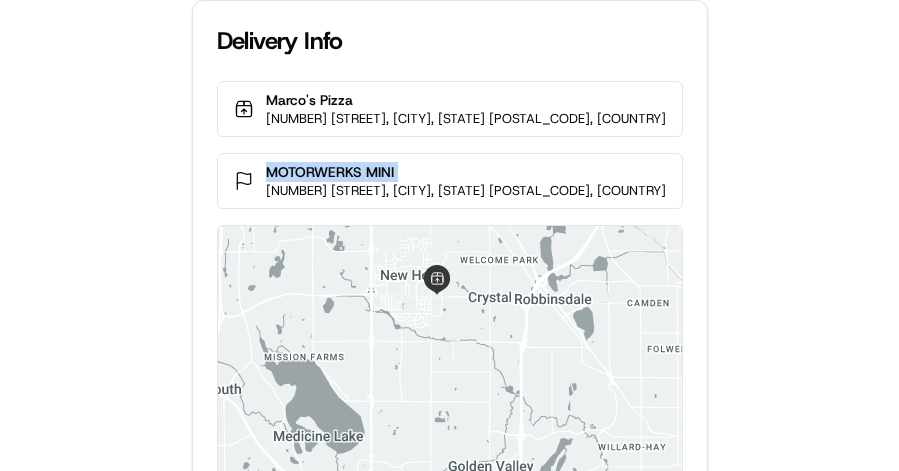 click on "MOTORWERKS MINI" at bounding box center [466, 172] 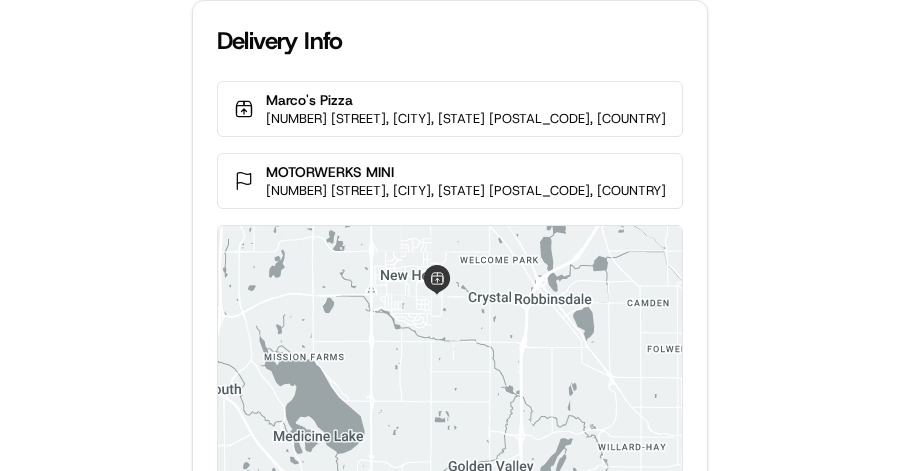 click on "Delivery Info Marco's Pizza 7700 N 42nd Ave, New Hope, MN 55427, USA MOTORWERKS MINI   705 Louisiana Ave S, Golden Valley, MN 55426, USA ← Move left → Move right ↑ Move up ↓ Move down + Zoom in - Zoom out Home Jump left by 75% End Jump right by 75% Page Up Jump up by 75% Page Down Jump down by 75% Map Data Map data ©2025 Google Map data ©2025 Google 2 km  Click to toggle between metric and imperial units Terms Report a map error Upload Proof of Delivery Drag & drop your file here or click to browse Accepted formats: Images, PDF Max file size: 5MB No files selected   Upload   file" at bounding box center [449, 235] 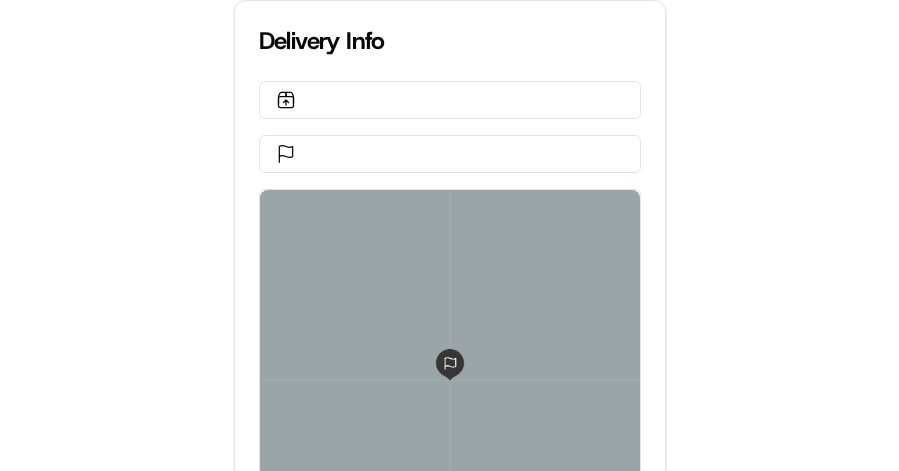 scroll, scrollTop: 0, scrollLeft: 0, axis: both 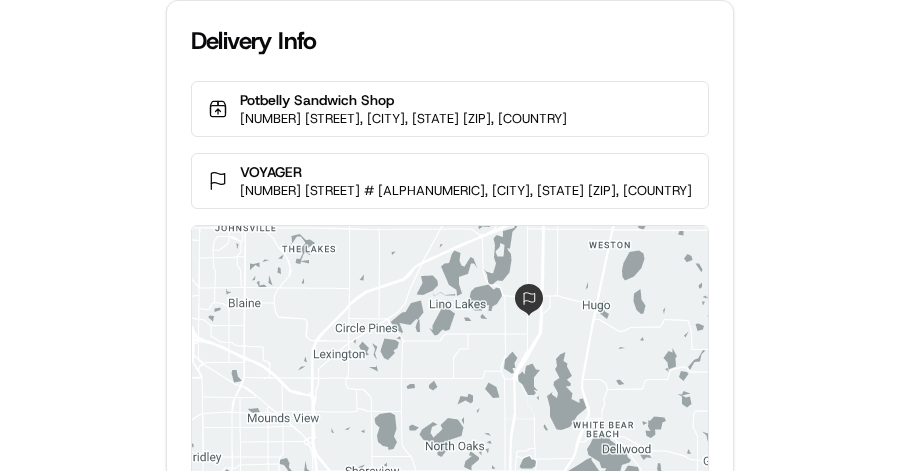 click on "Delivery Info Potbelly Sandwich Shop 3833 Lexington Ave N, Arden Hills, MN 55126, USA VOYAGER   2016 Gateway Cir # C, Centerville, MN 55038, USA ← Move left → Move right ↑ Move up ↓ Move down + Zoom in - Zoom out Home Jump left by 75% End Jump right by 75% Page Up Jump up by 75% Page Down Jump down by 75% Map Data Map data ©2025 Google Map data ©2025 Google 2 km  Click to toggle between metric and imperial units Terms Report a map error Upload Proof of Delivery Drag & drop your file here or click to browse Accepted formats: Images, PDF Max file size: 5MB No files selected   Upload   file" at bounding box center (449, 235) 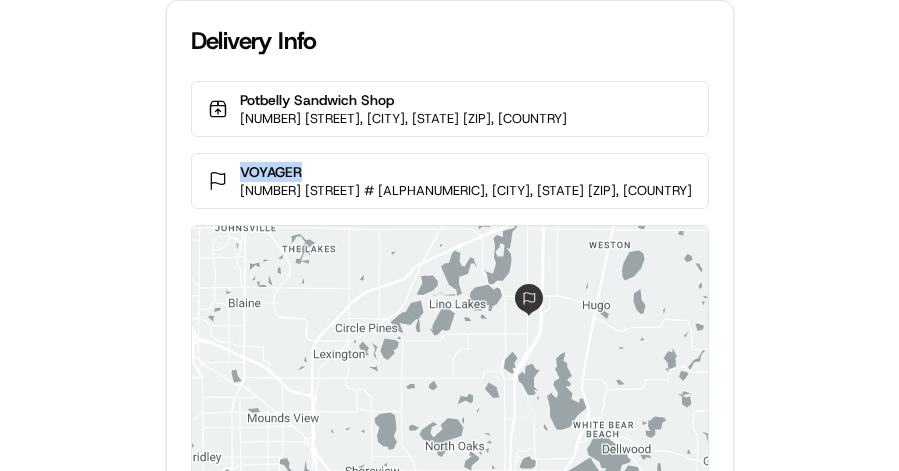 click on "VOYAGER" at bounding box center [466, 172] 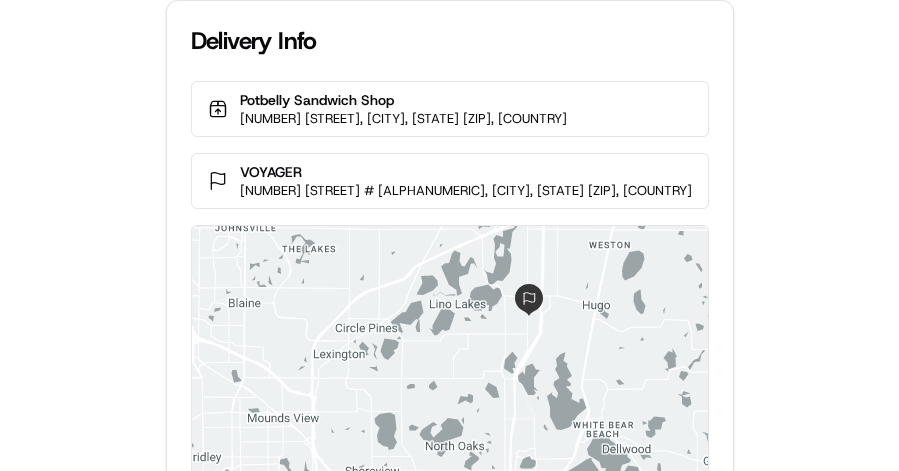 drag, startPoint x: 348, startPoint y: 167, endPoint x: 716, endPoint y: 72, distance: 380.06445 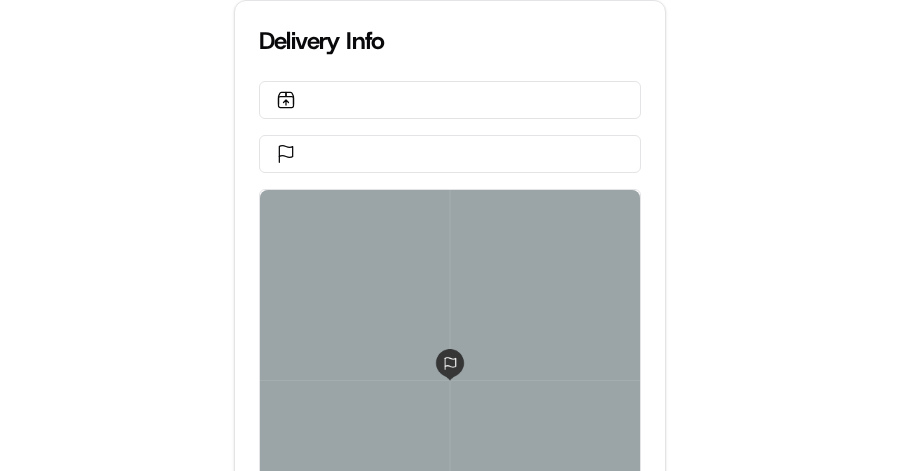 scroll, scrollTop: 0, scrollLeft: 0, axis: both 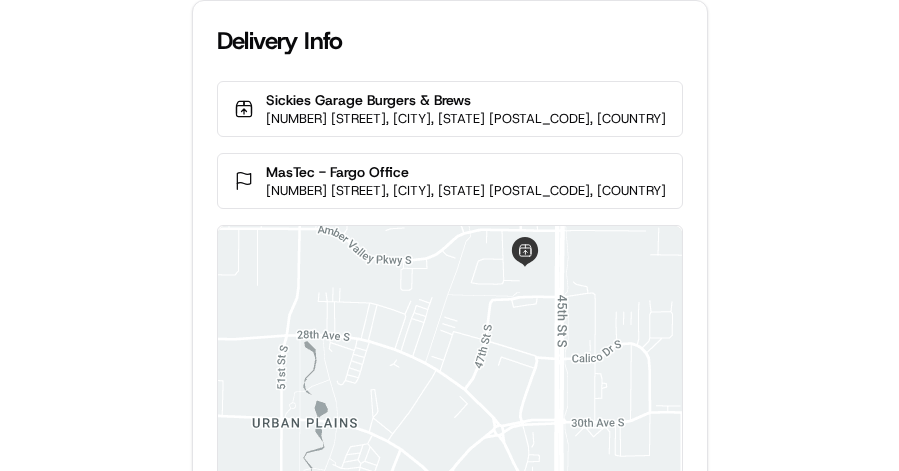 click on "MasTec - Fargo Office" at bounding box center (466, 172) 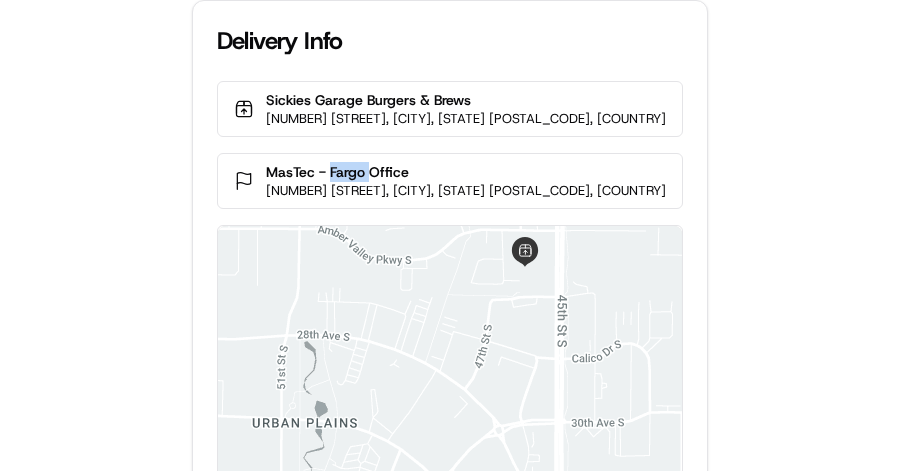 click on "MasTec - Fargo Office" at bounding box center [466, 172] 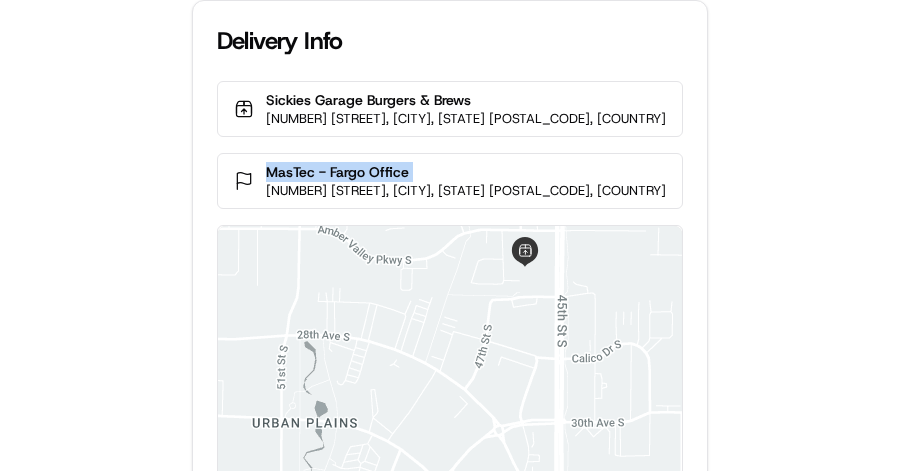 click on "MasTec - Fargo Office" at bounding box center (466, 172) 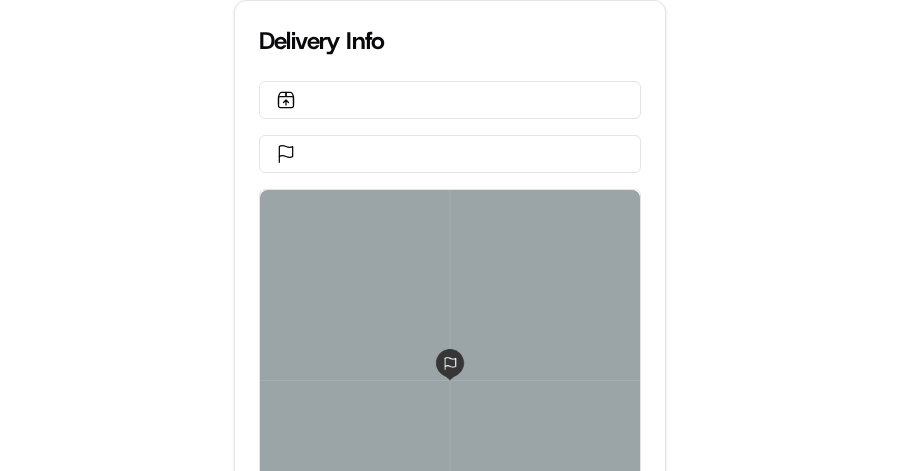scroll, scrollTop: 0, scrollLeft: 0, axis: both 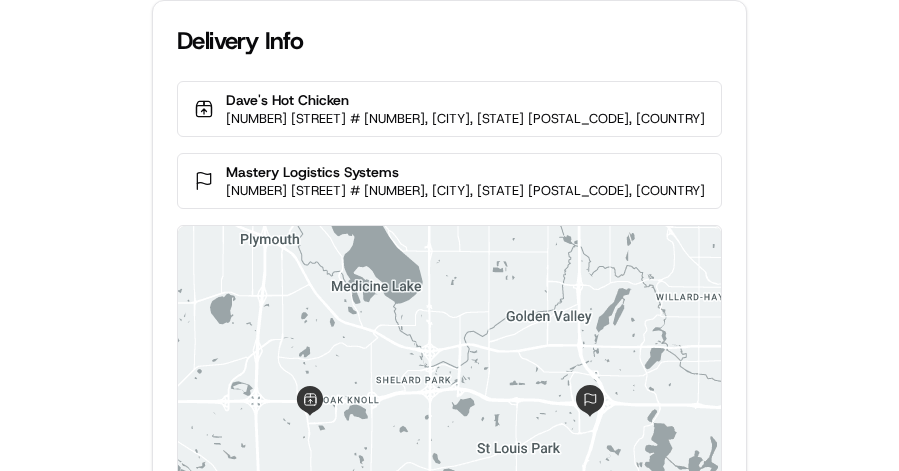 click on "Mastery Logistics Systems" at bounding box center (465, 172) 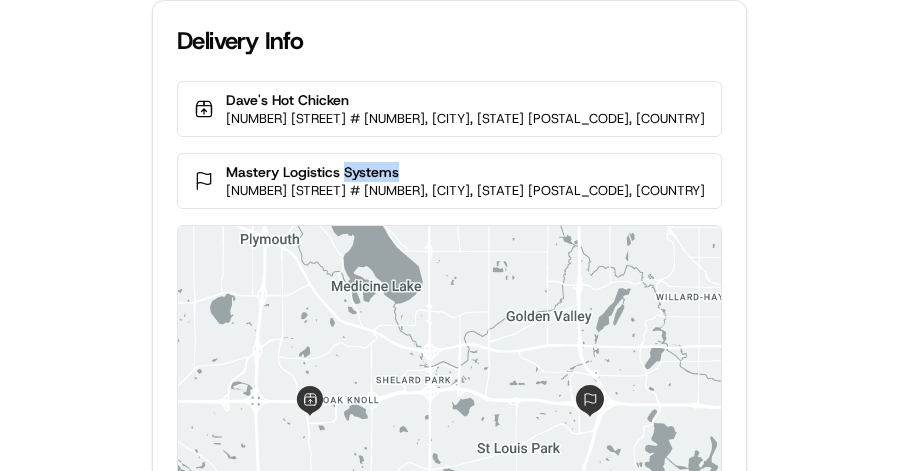 click on "Mastery Logistics Systems" at bounding box center [465, 172] 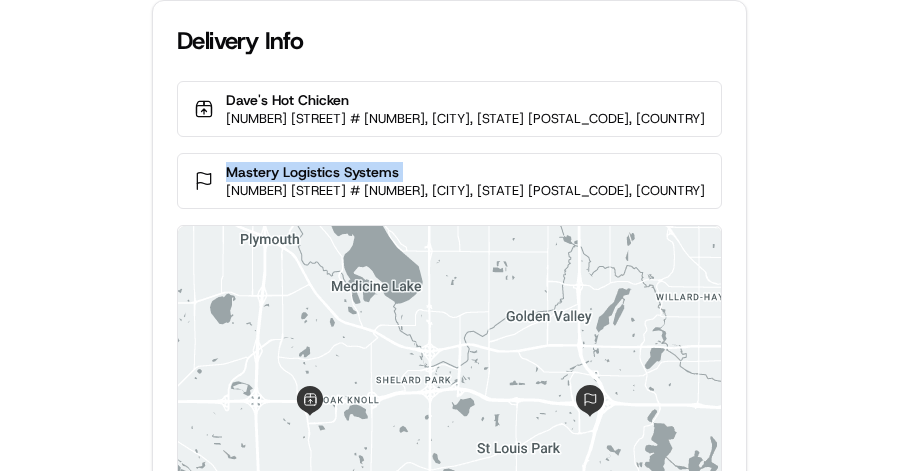 click on "Mastery Logistics Systems" at bounding box center (465, 172) 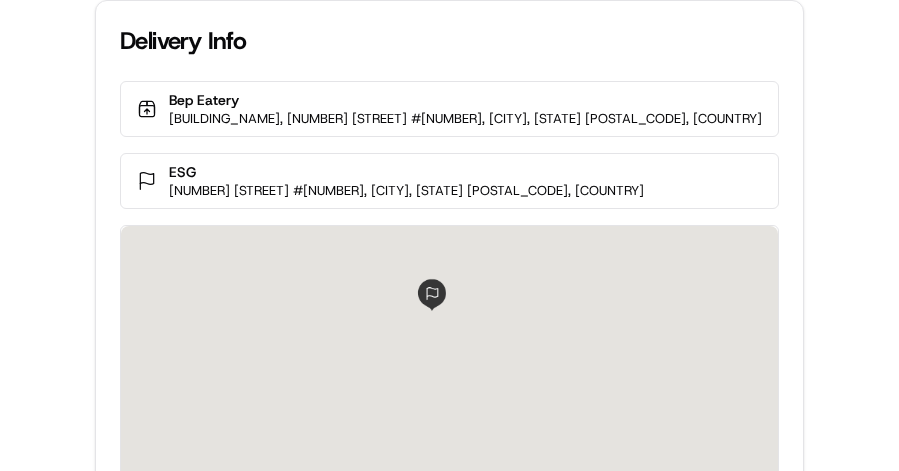 scroll, scrollTop: 0, scrollLeft: 0, axis: both 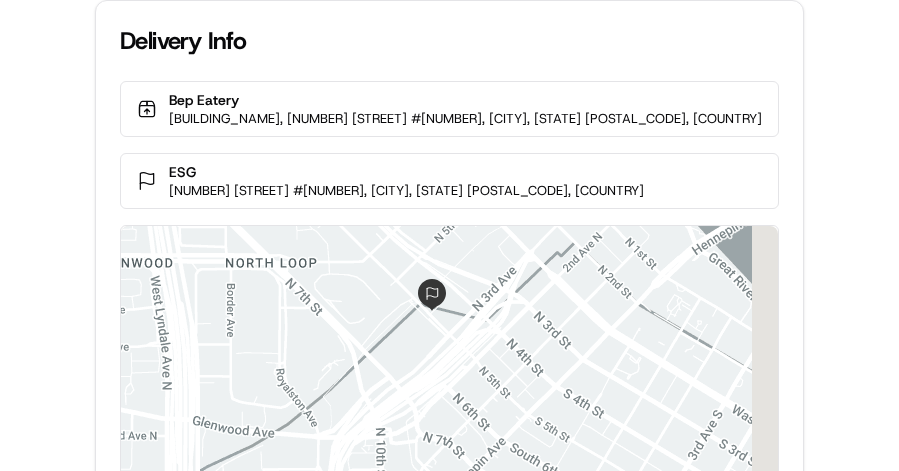 click on "ESG   [NUMBER] [STREET] #[NUMBER], [CITY], [STATE] [POSTAL_CODE], [COUNTRY]" at bounding box center (449, 181) 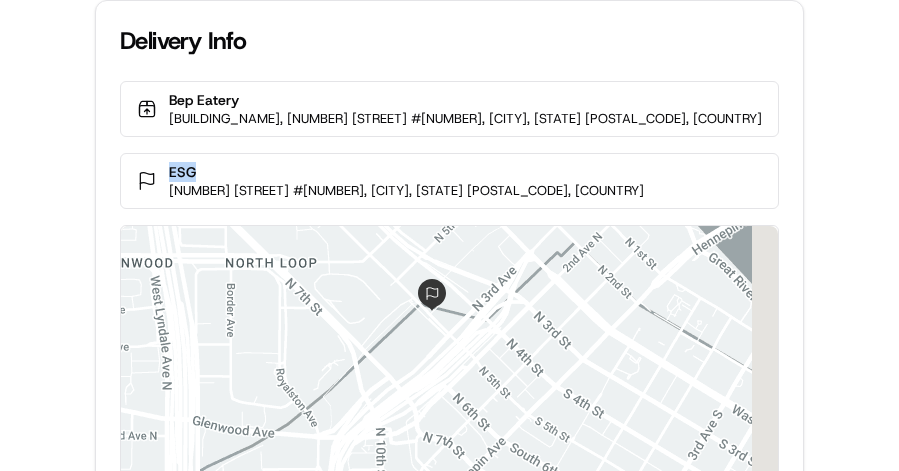 click on "ESG" at bounding box center (406, 172) 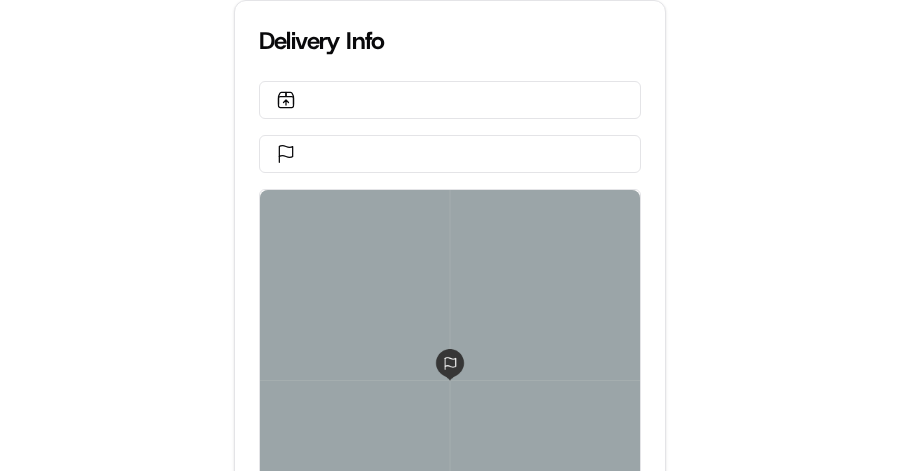 scroll, scrollTop: 0, scrollLeft: 0, axis: both 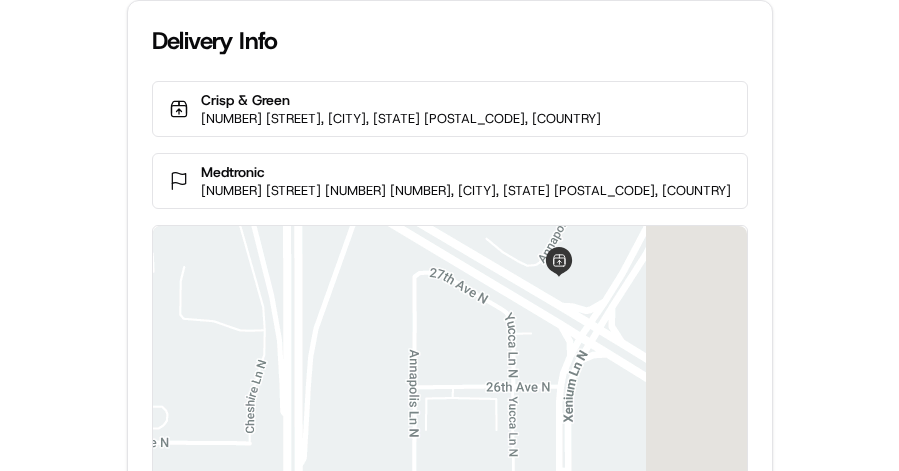click on "Medtronic" at bounding box center [466, 172] 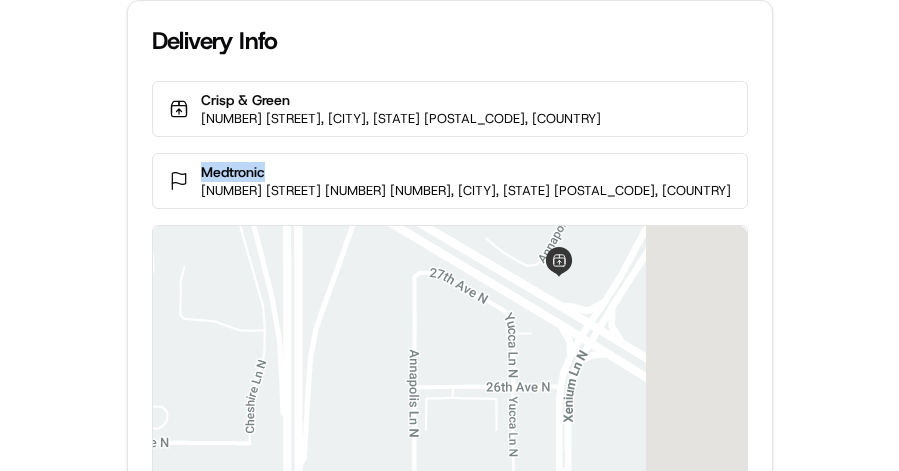 click on "Medtronic" at bounding box center (466, 172) 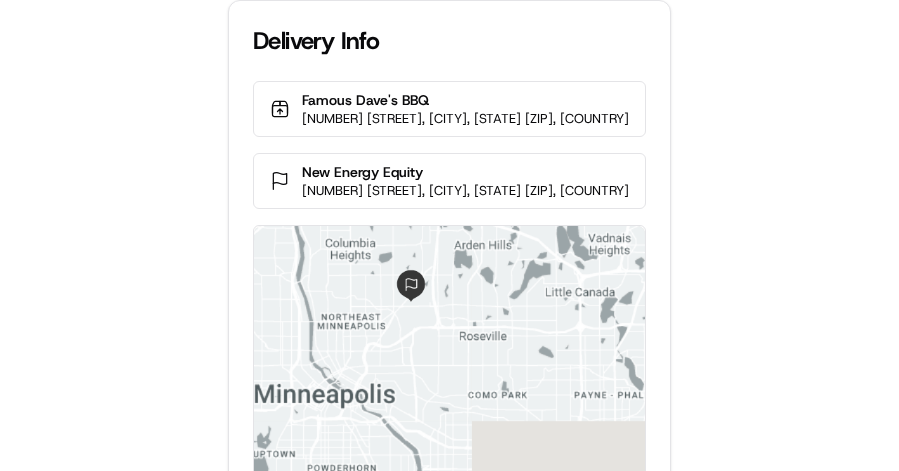 scroll, scrollTop: 0, scrollLeft: 0, axis: both 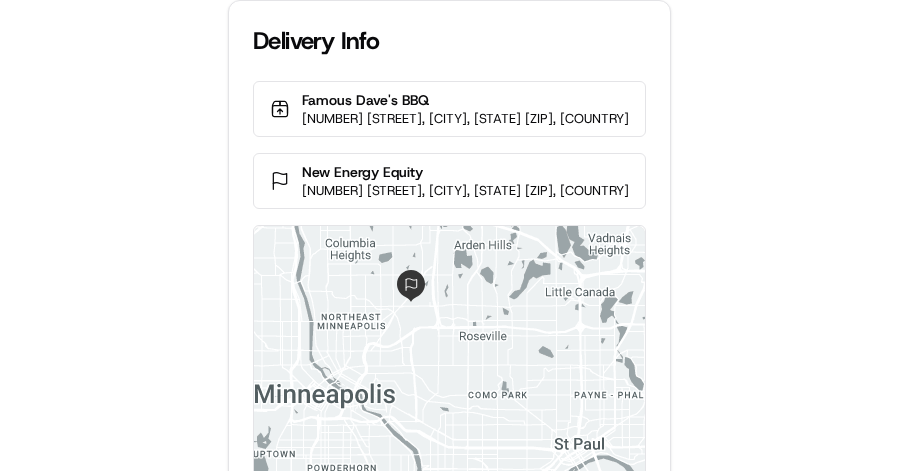 click on "New Energy Equity" at bounding box center (465, 172) 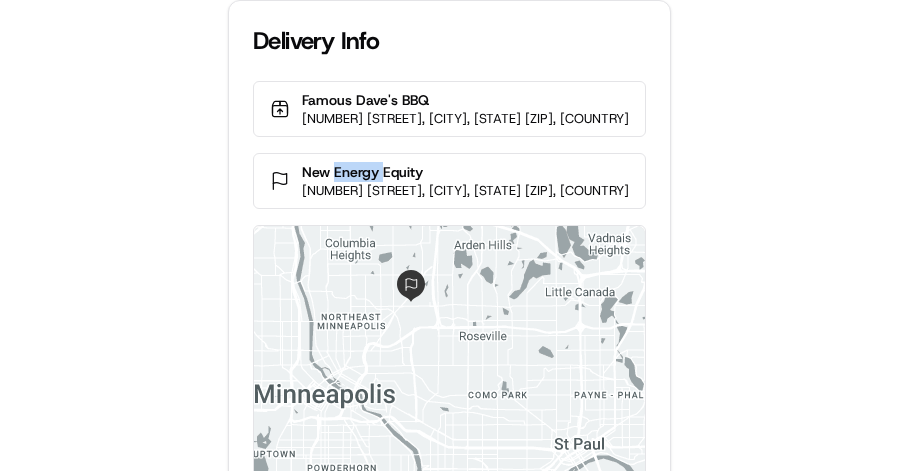 click on "New Energy Equity" at bounding box center (465, 172) 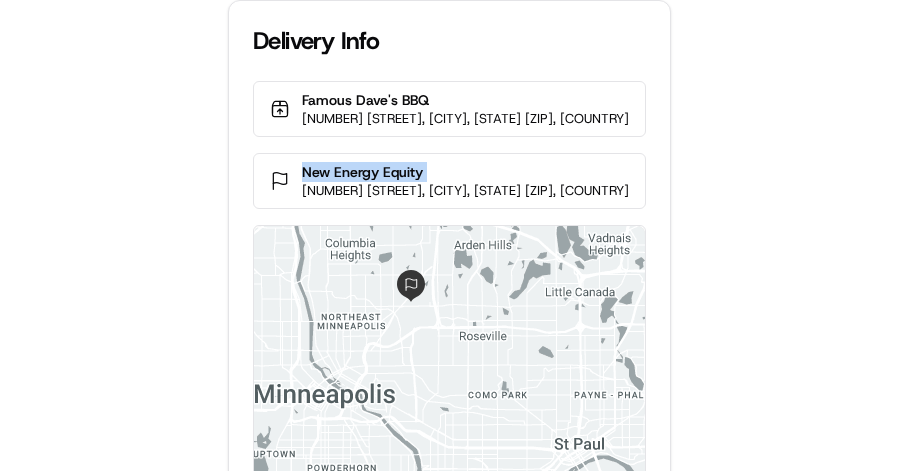 click on "New Energy Equity" at bounding box center [465, 172] 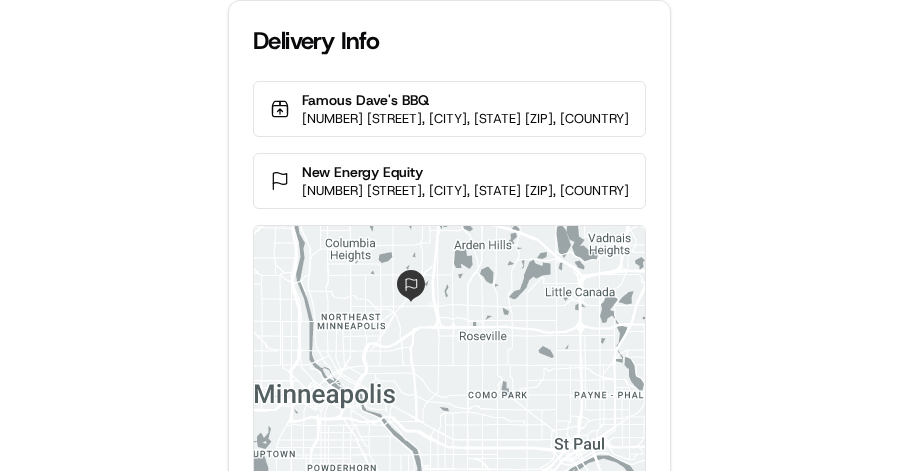 click on "Delivery Info" at bounding box center [449, 41] 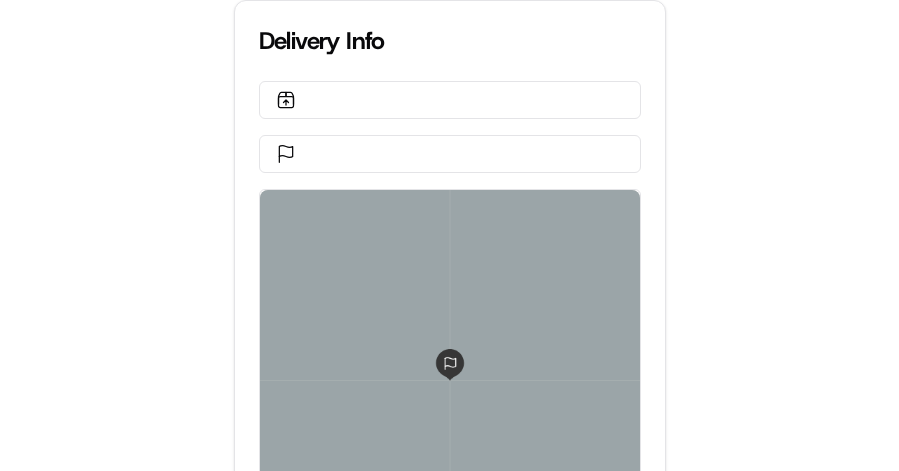 scroll, scrollTop: 0, scrollLeft: 0, axis: both 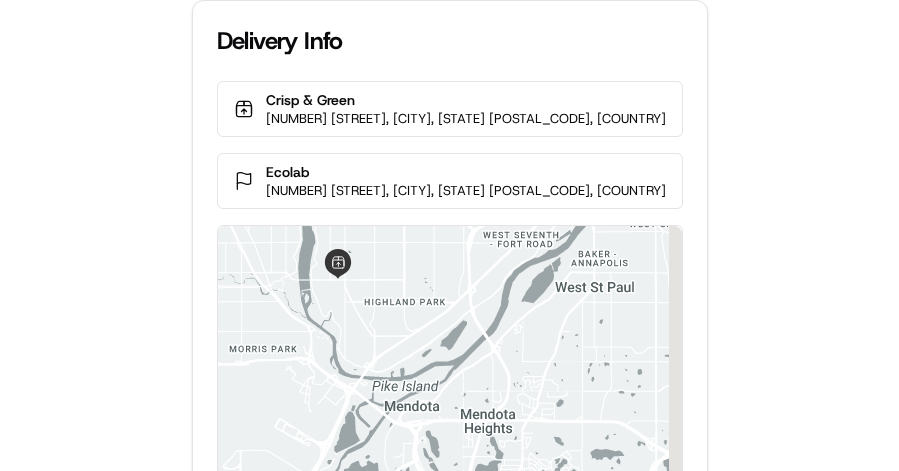 click on "Ecolab" at bounding box center (466, 172) 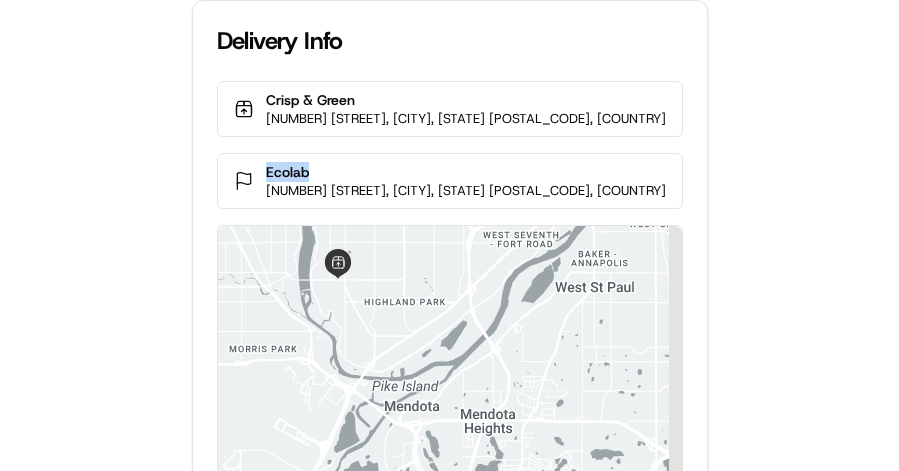 click on "Ecolab" at bounding box center (466, 172) 